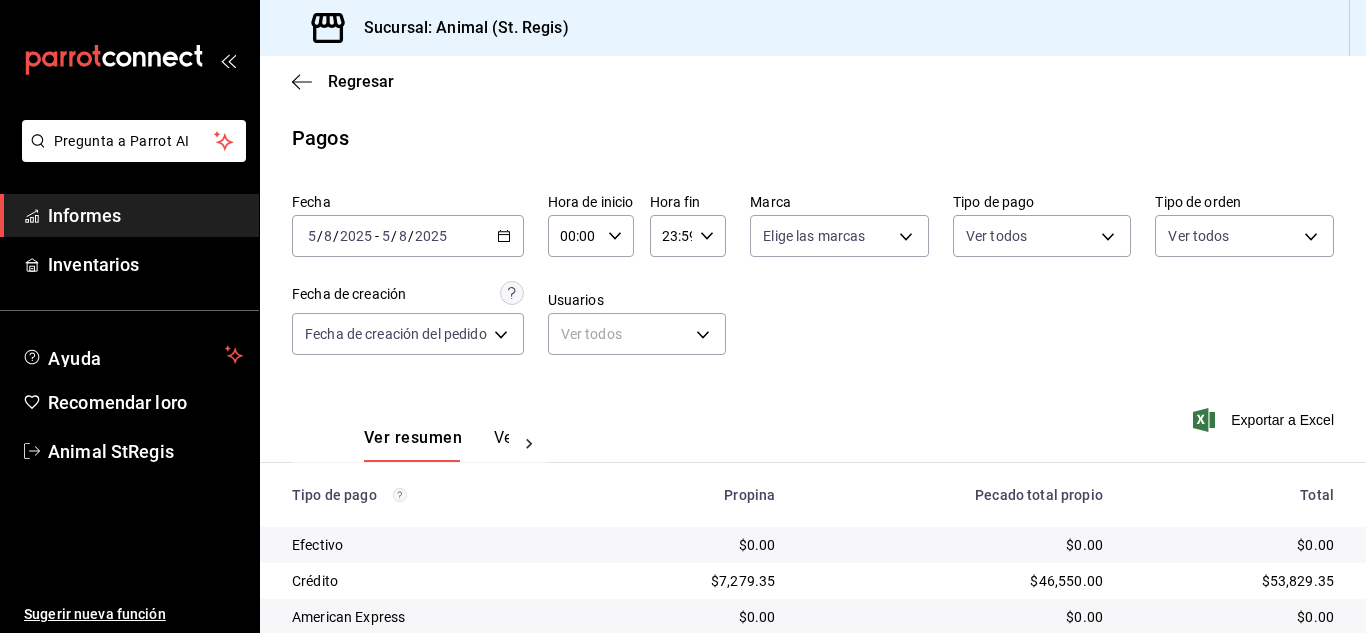 scroll, scrollTop: 0, scrollLeft: 0, axis: both 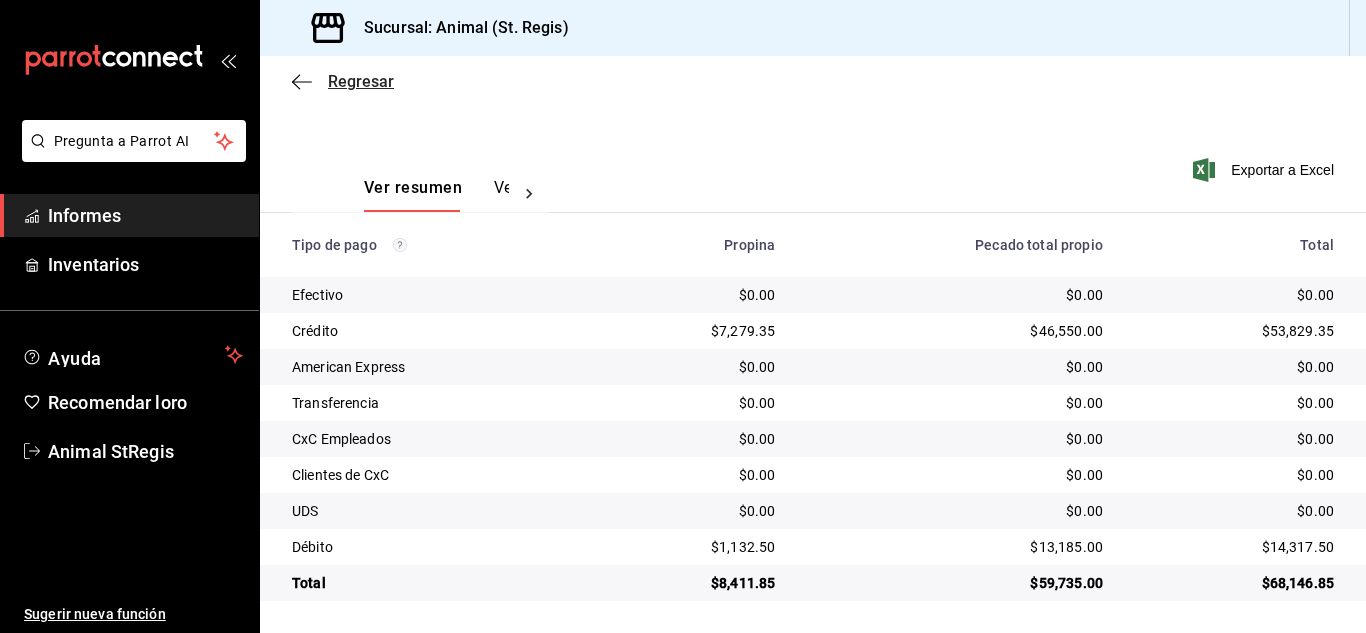 click on "Regresar" at bounding box center [361, 81] 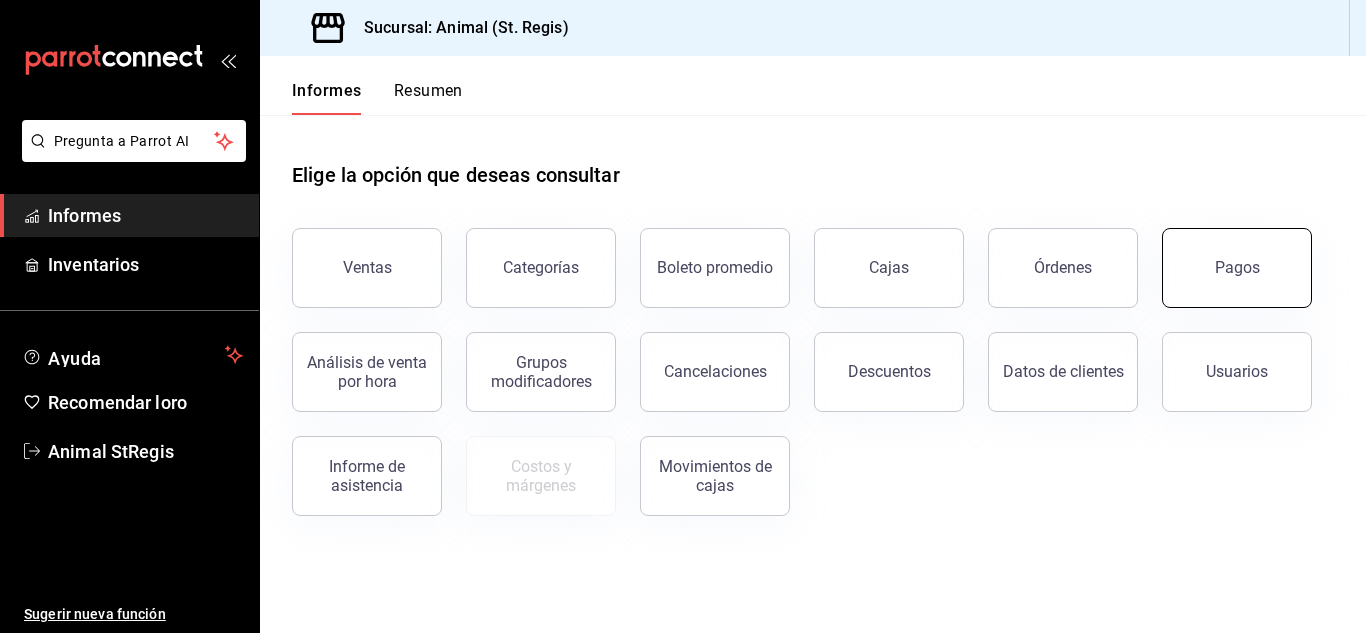 click on "Pagos" at bounding box center [1237, 268] 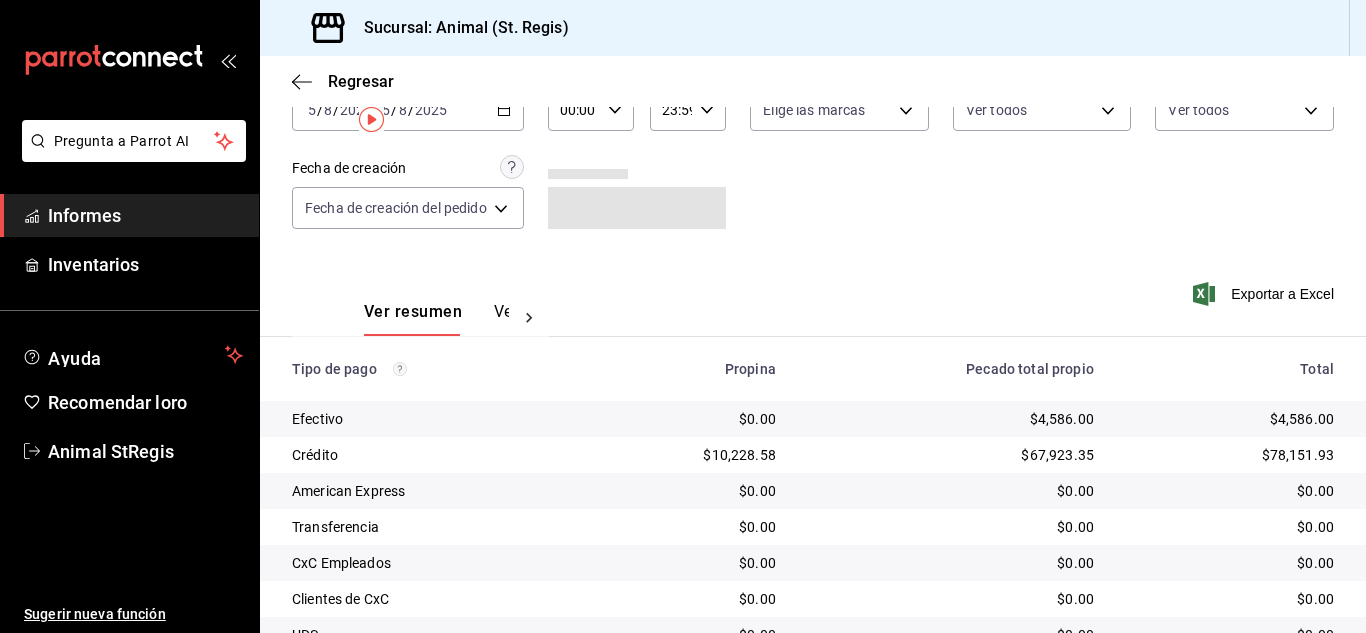 scroll, scrollTop: 251, scrollLeft: 0, axis: vertical 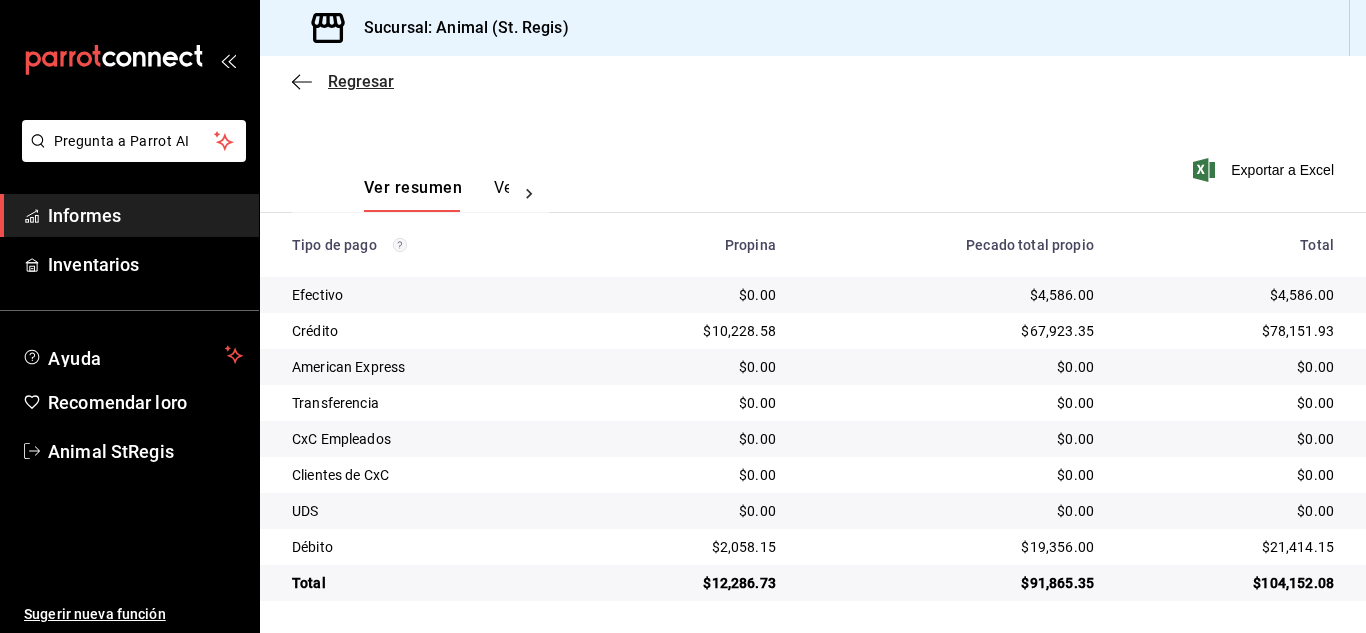 click on "Regresar" at bounding box center [361, 81] 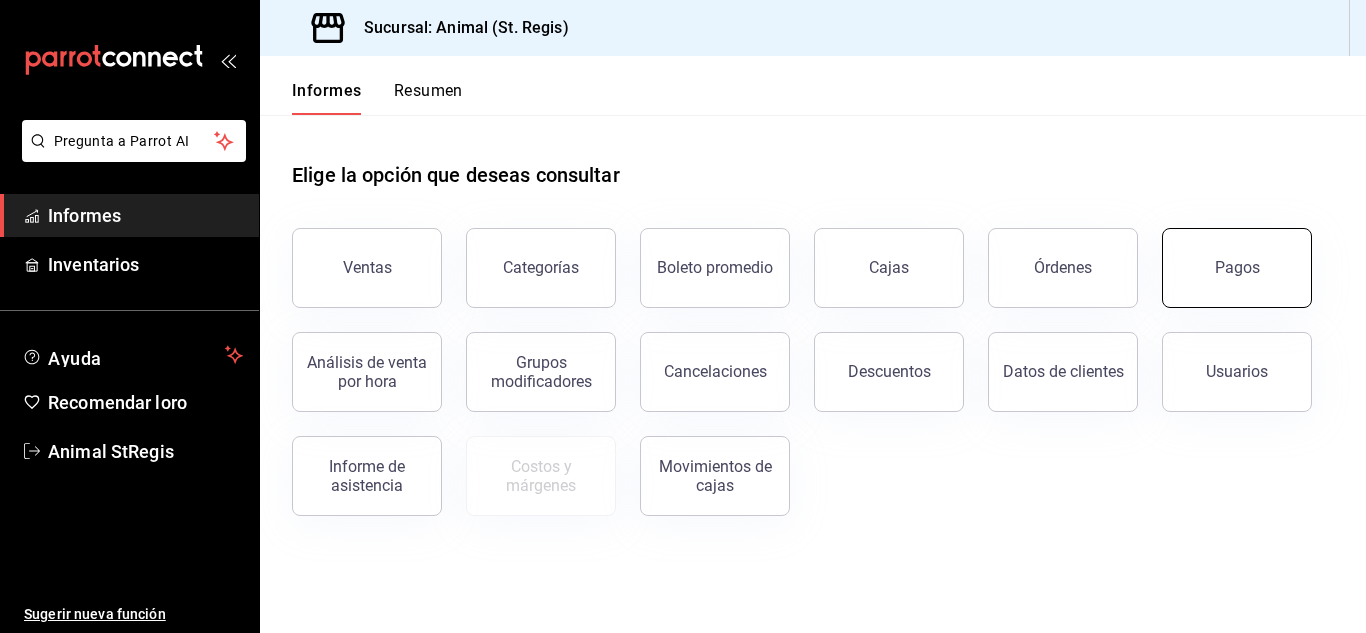click on "Pagos" at bounding box center (1237, 268) 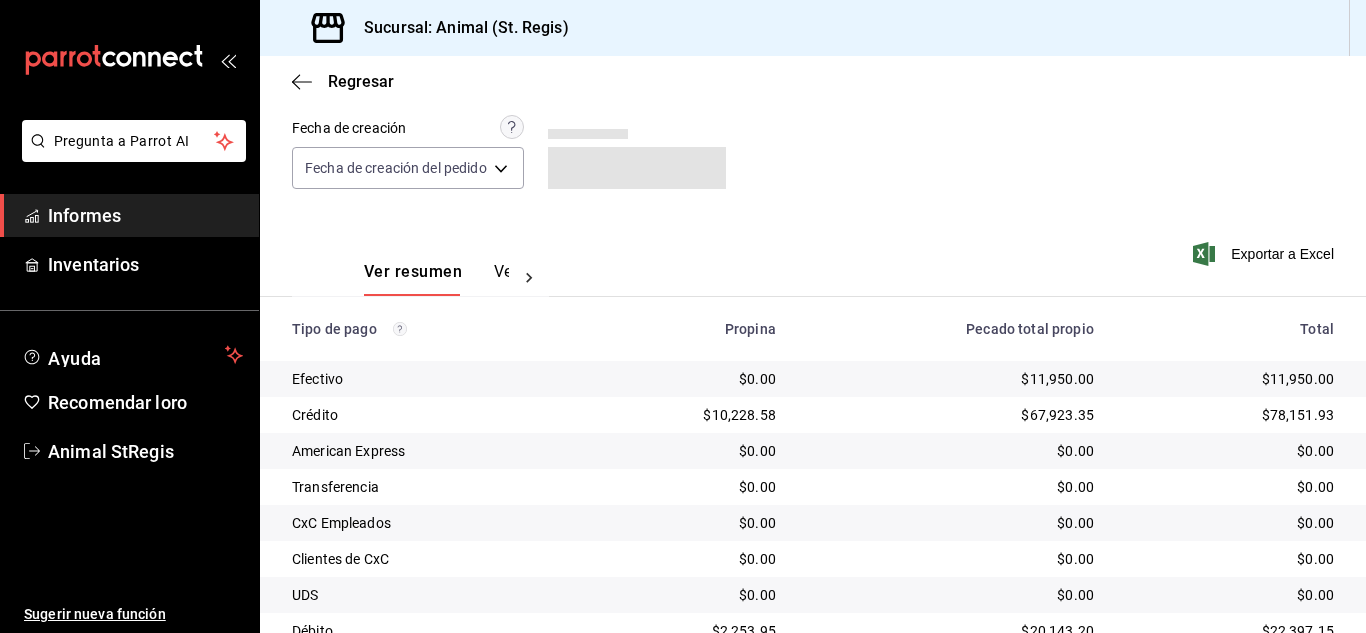 scroll, scrollTop: 251, scrollLeft: 0, axis: vertical 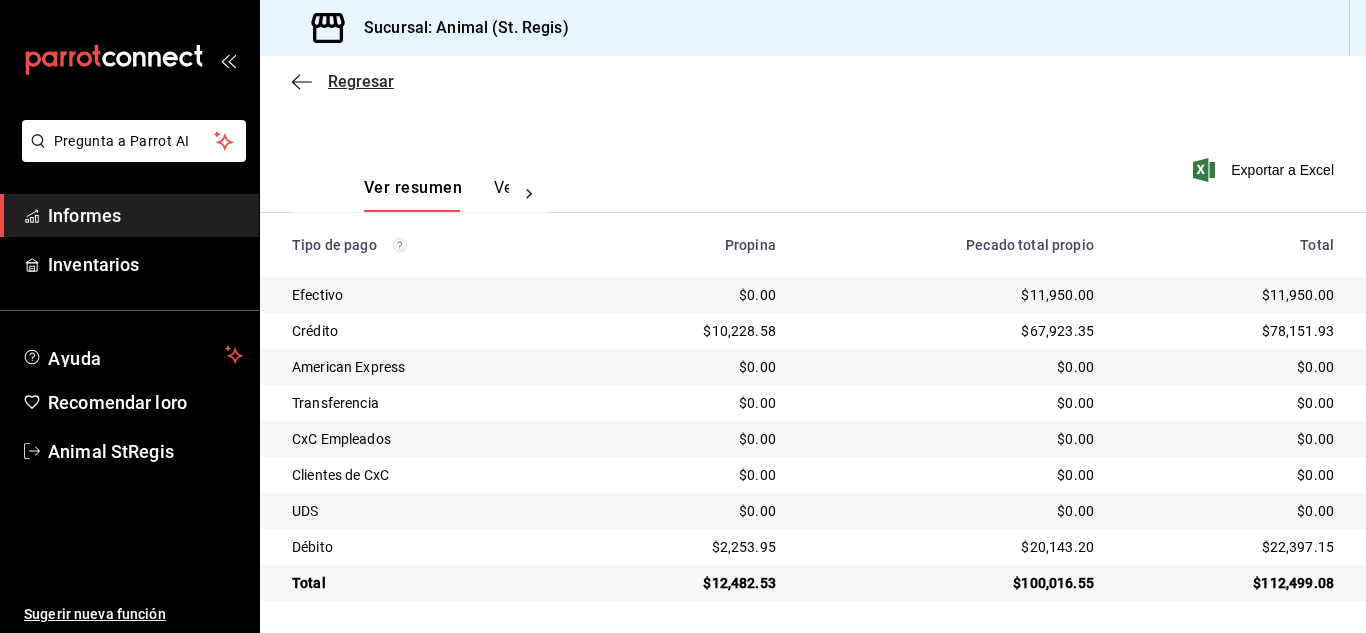 click on "Regresar" at bounding box center [361, 81] 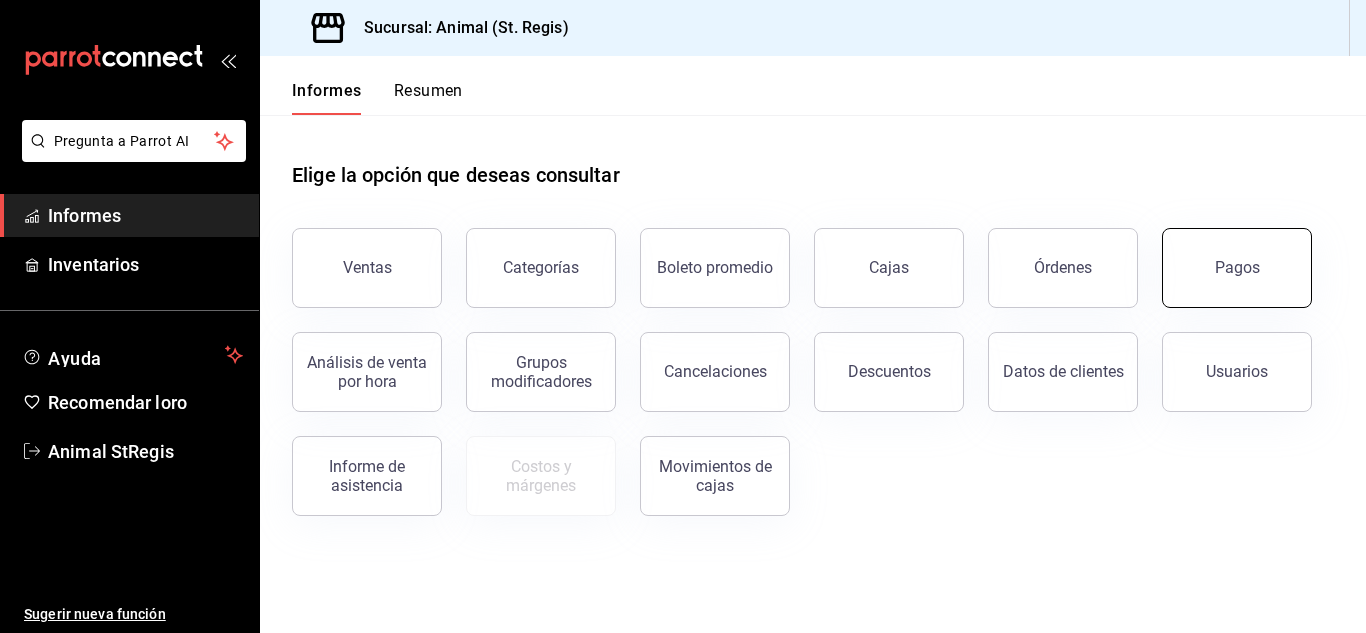 click on "Pagos" at bounding box center (1237, 267) 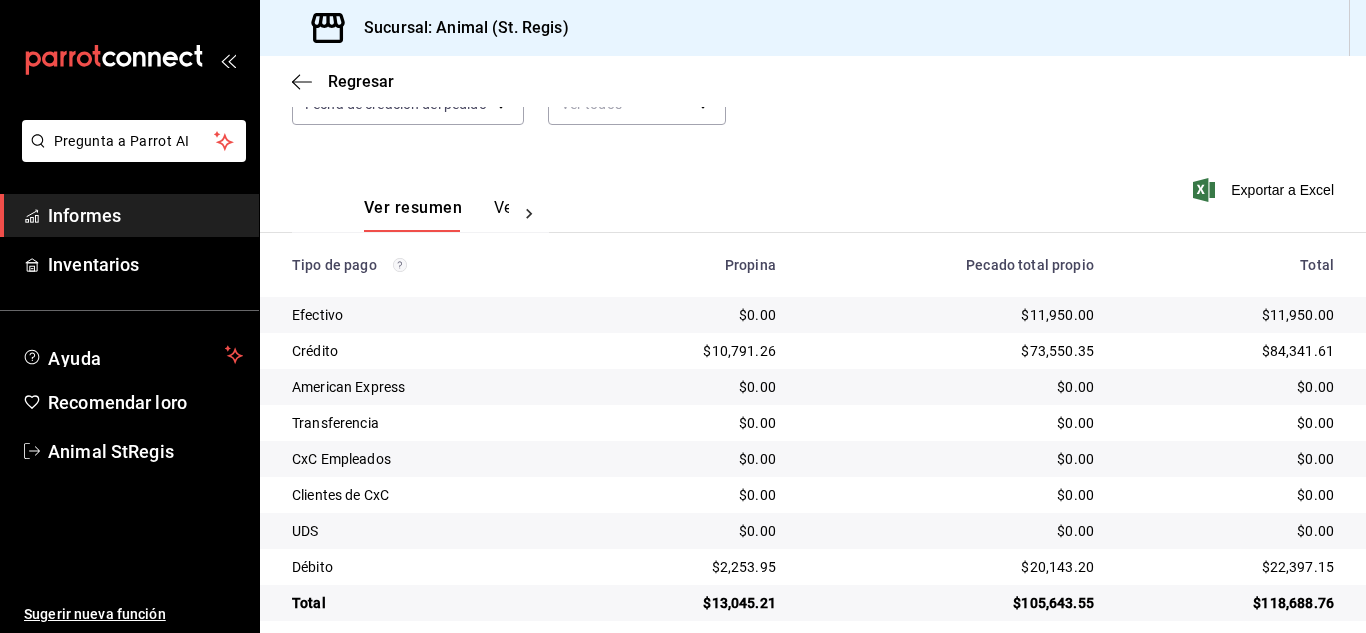 scroll, scrollTop: 251, scrollLeft: 0, axis: vertical 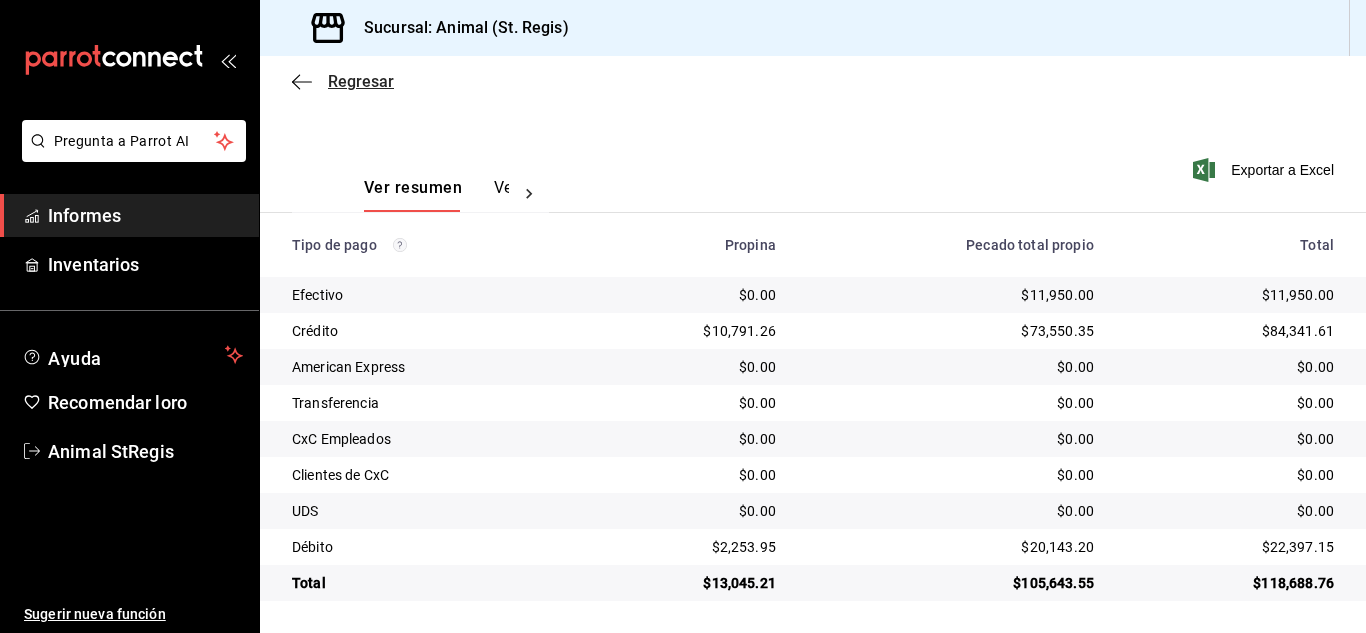click on "Regresar" at bounding box center (361, 81) 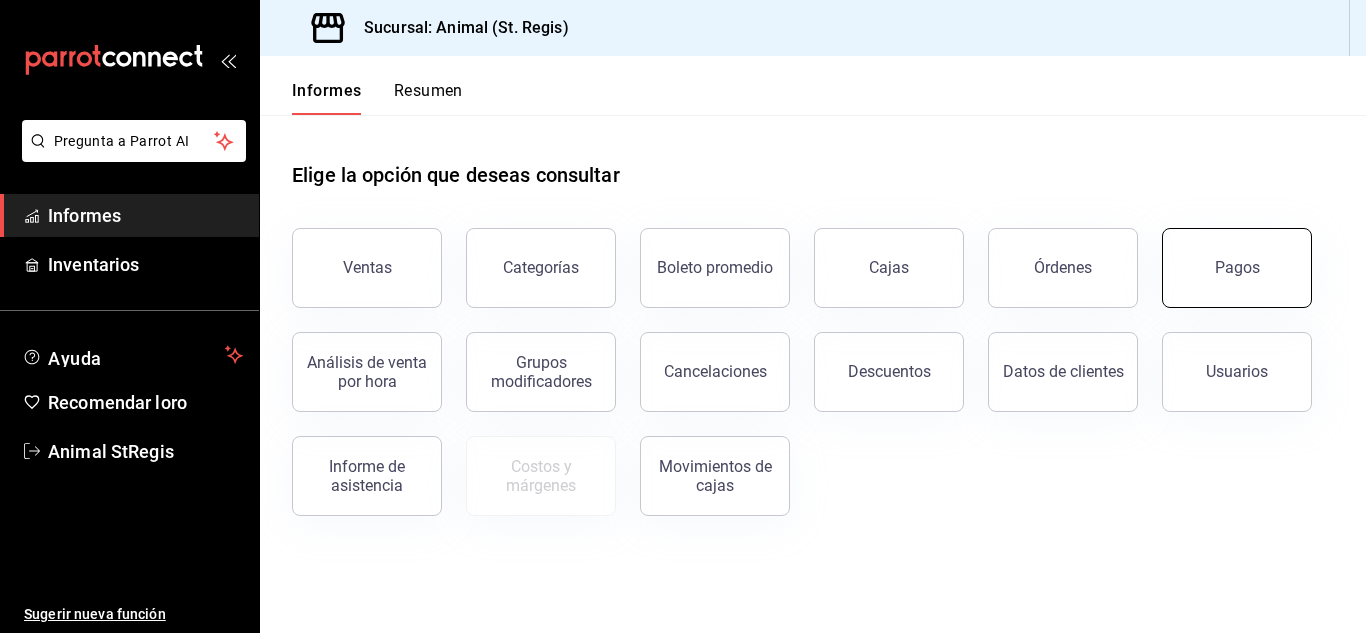 click on "Pagos" at bounding box center [1237, 268] 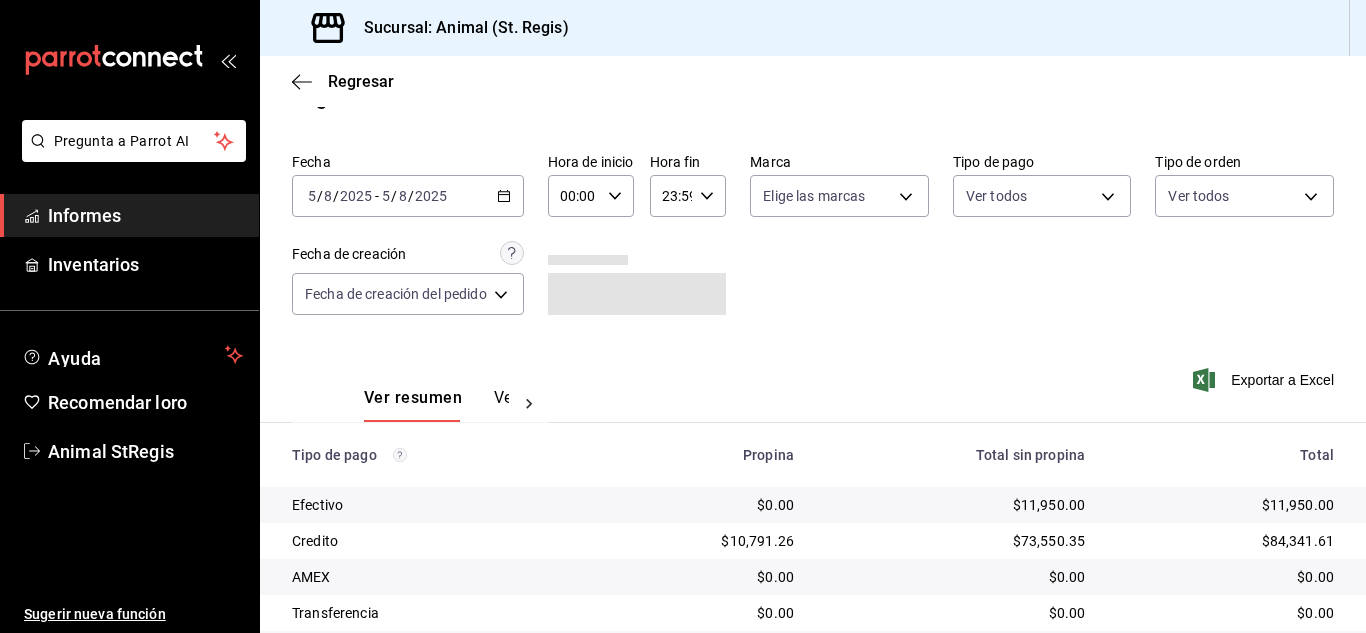 scroll, scrollTop: 251, scrollLeft: 0, axis: vertical 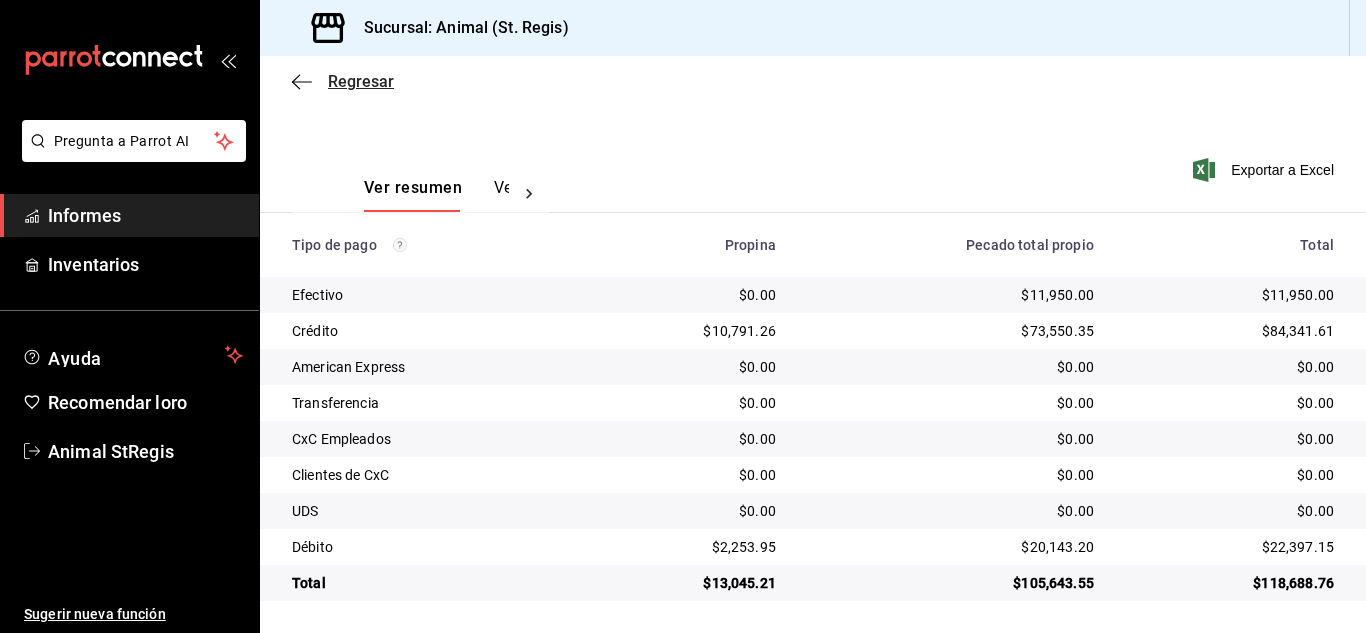 click on "Regresar" at bounding box center [361, 81] 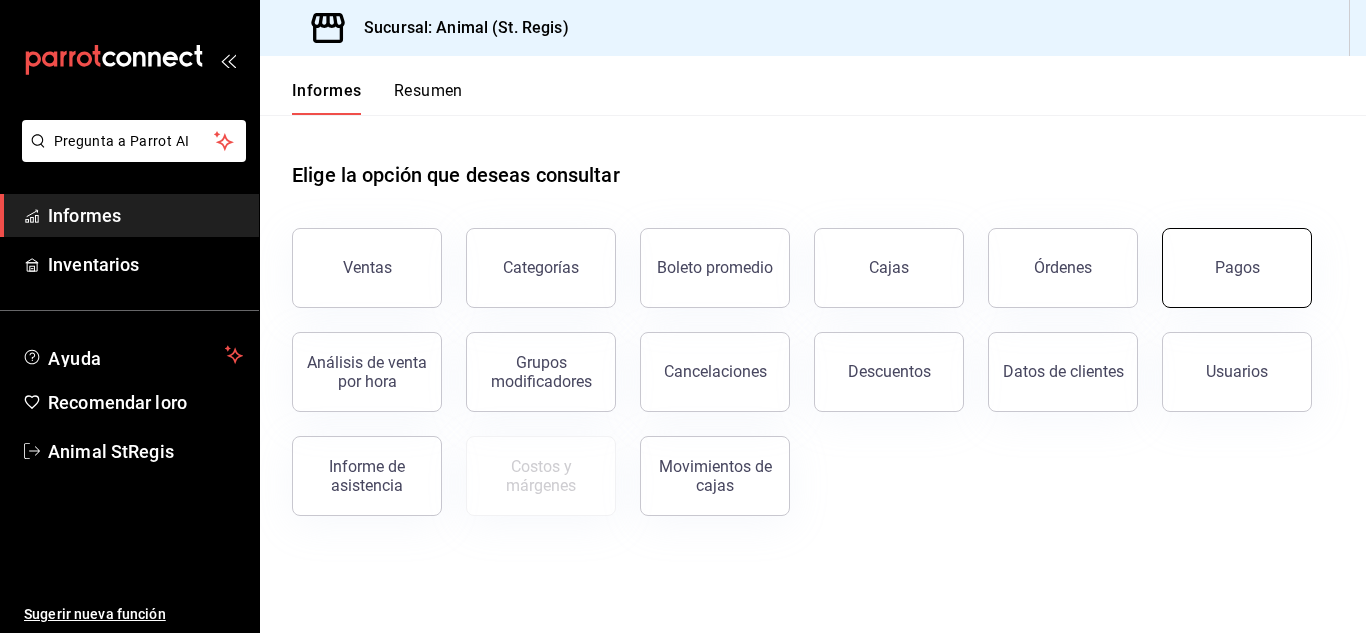 click on "Pagos" at bounding box center [1237, 267] 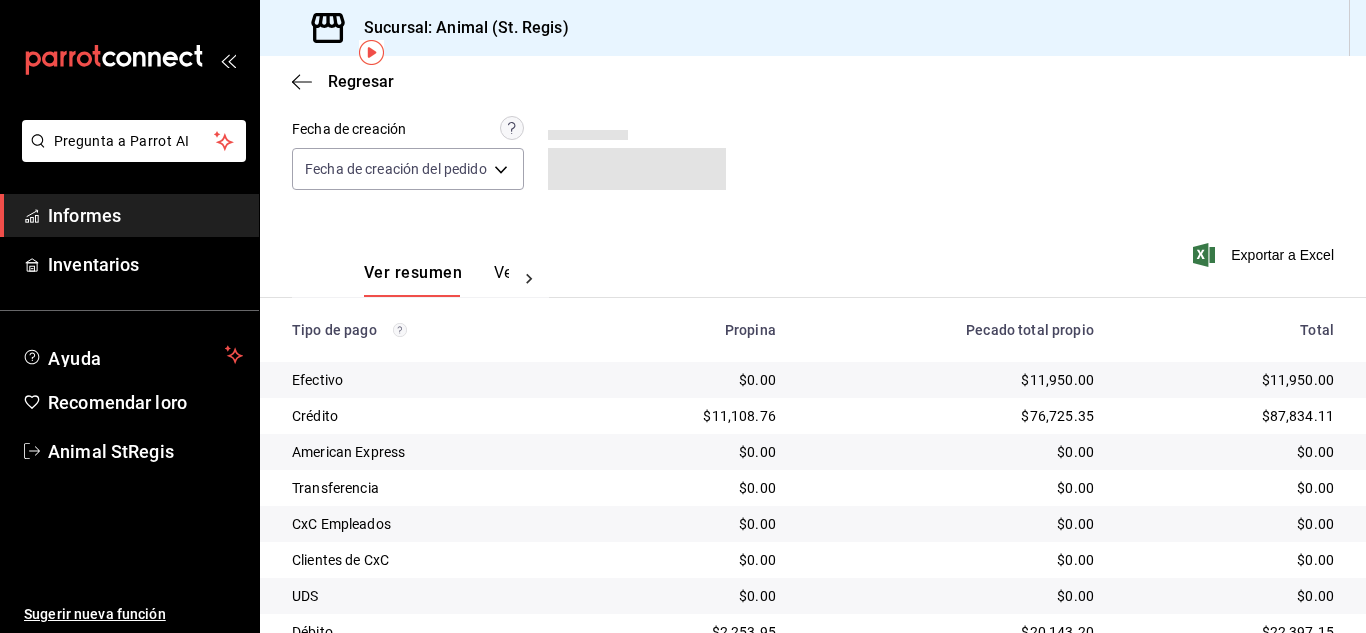 scroll, scrollTop: 251, scrollLeft: 0, axis: vertical 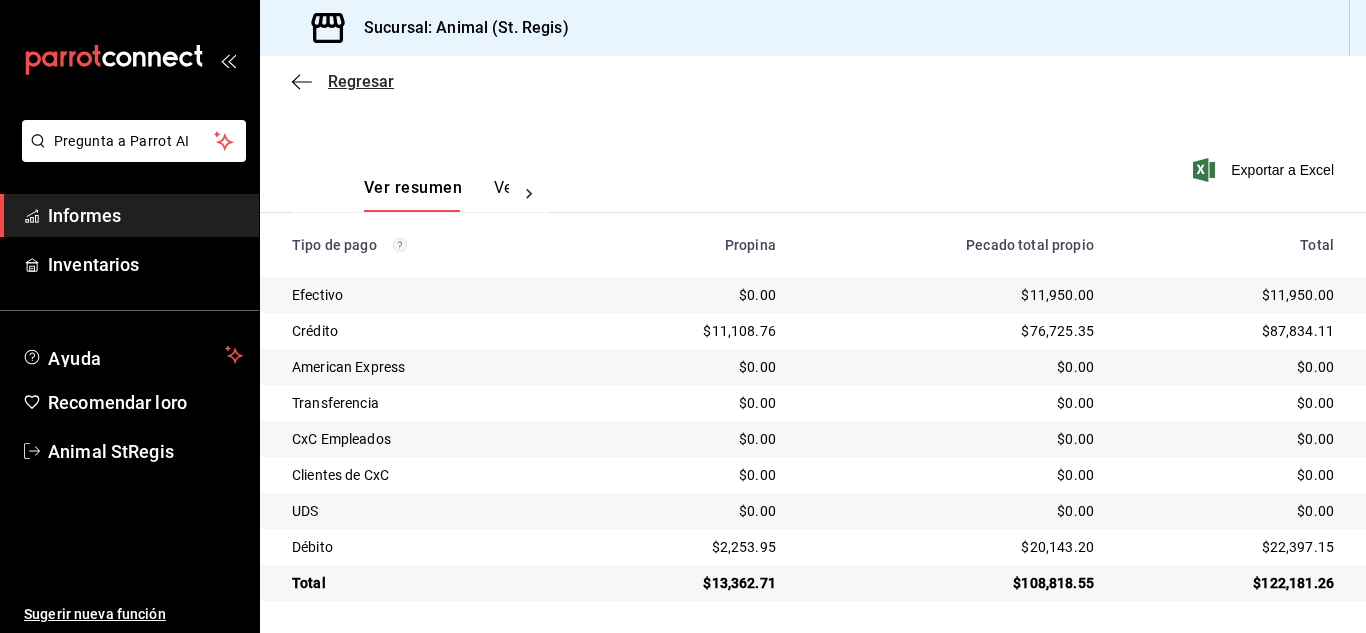 click on "Regresar" at bounding box center (361, 81) 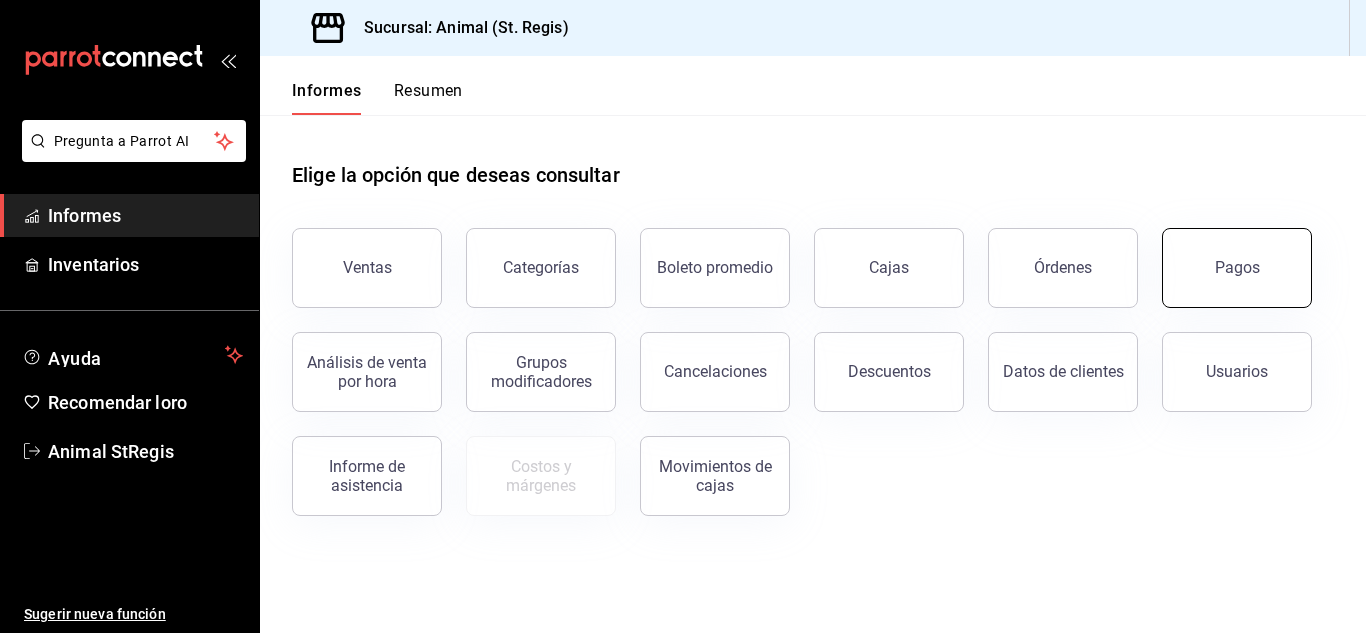 click on "Pagos" at bounding box center (1237, 268) 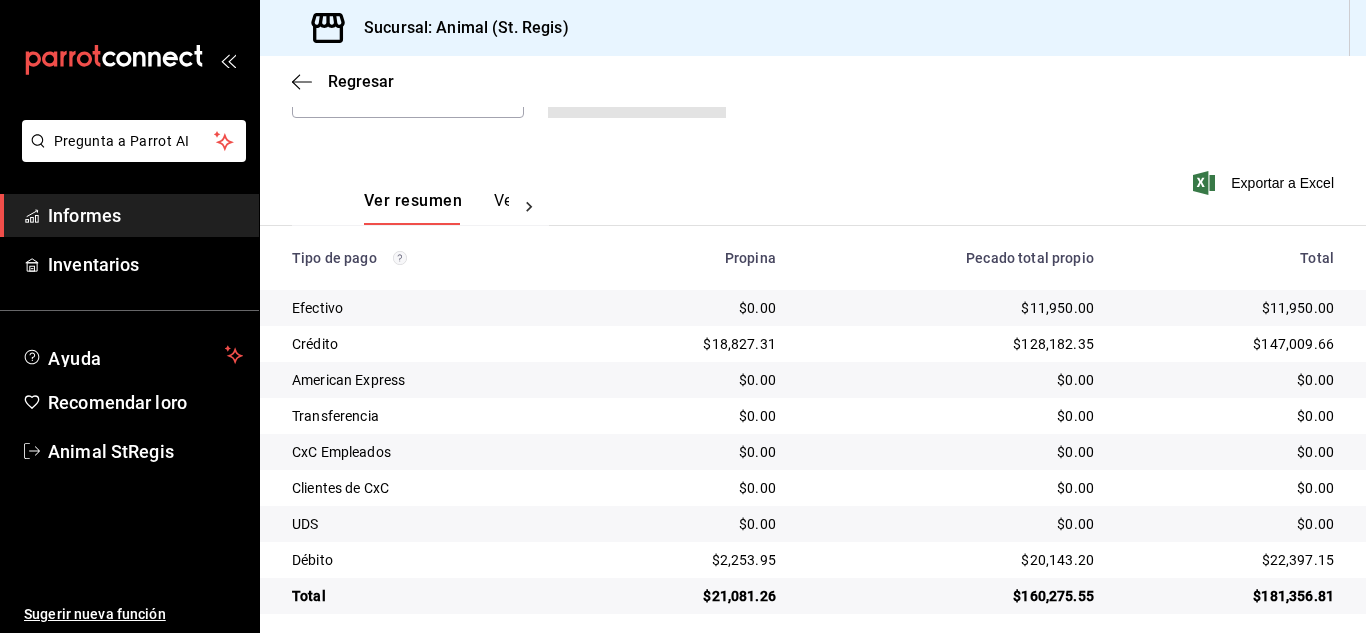 scroll, scrollTop: 251, scrollLeft: 0, axis: vertical 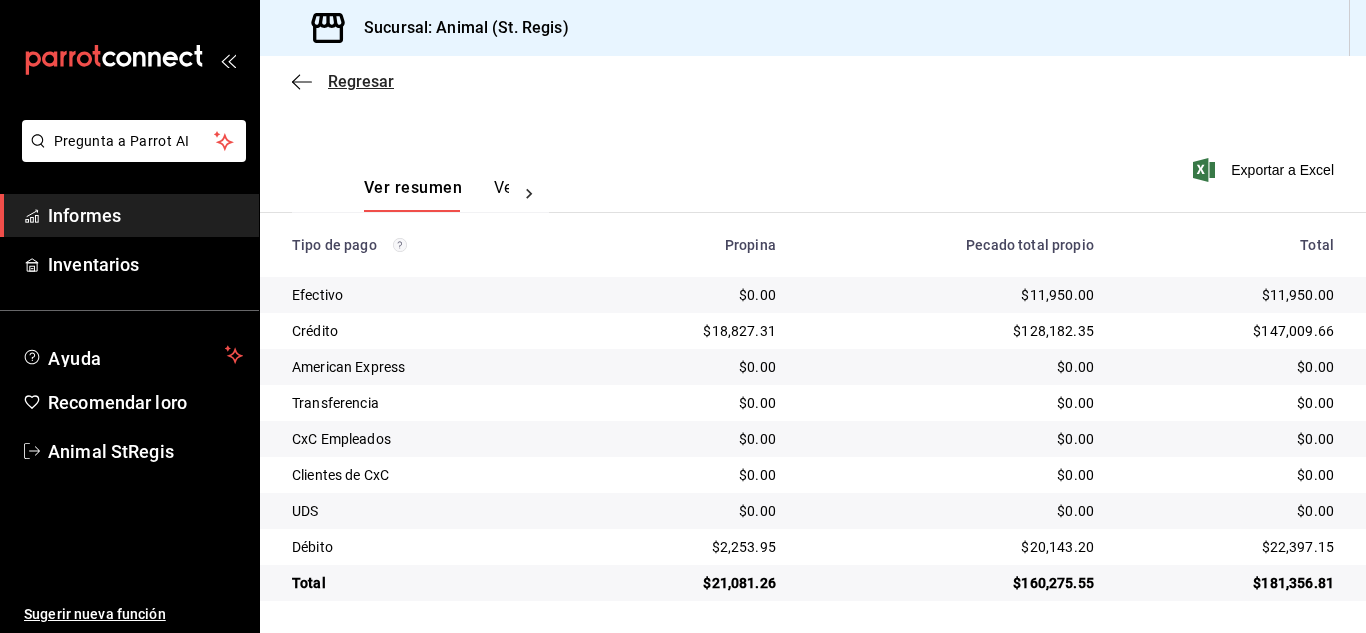 click on "Regresar" at bounding box center (361, 81) 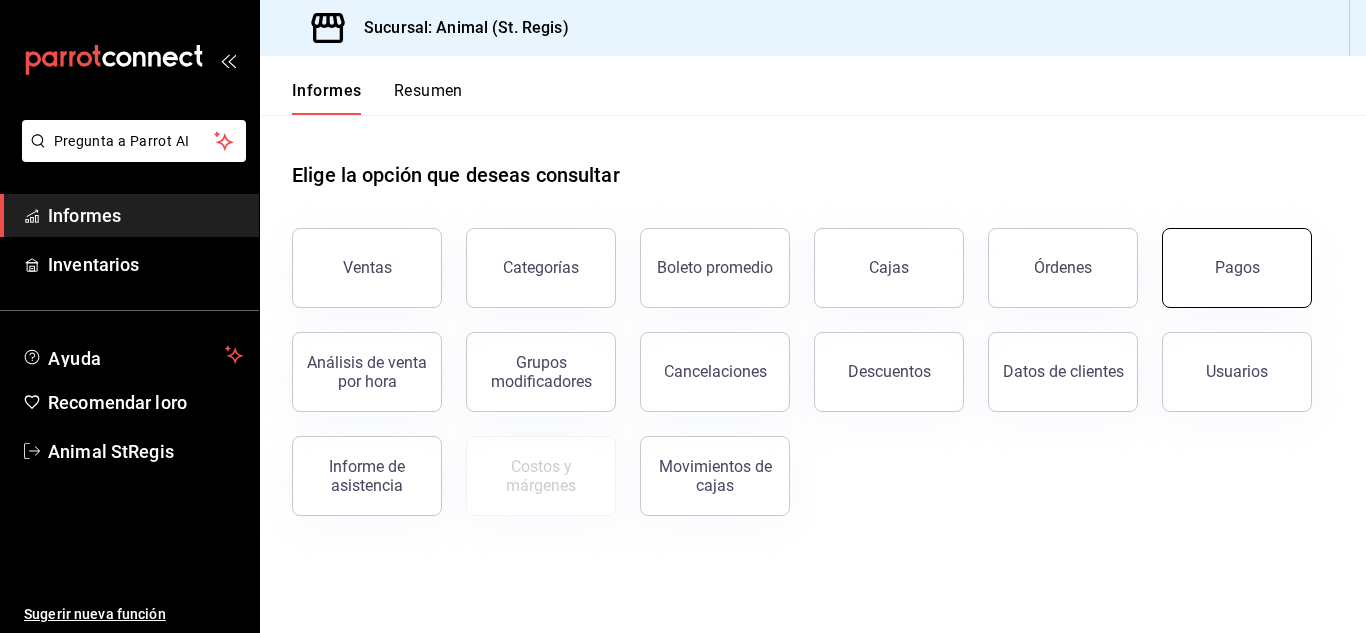 click on "Pagos" at bounding box center [1237, 268] 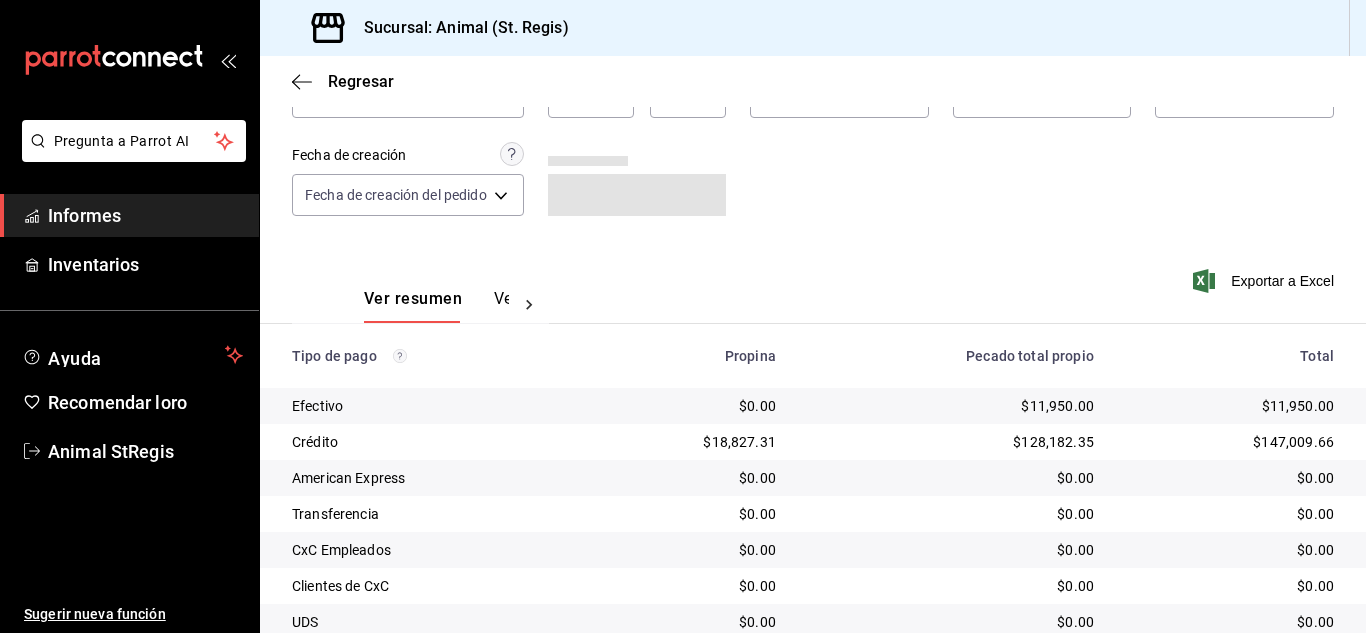 scroll, scrollTop: 251, scrollLeft: 0, axis: vertical 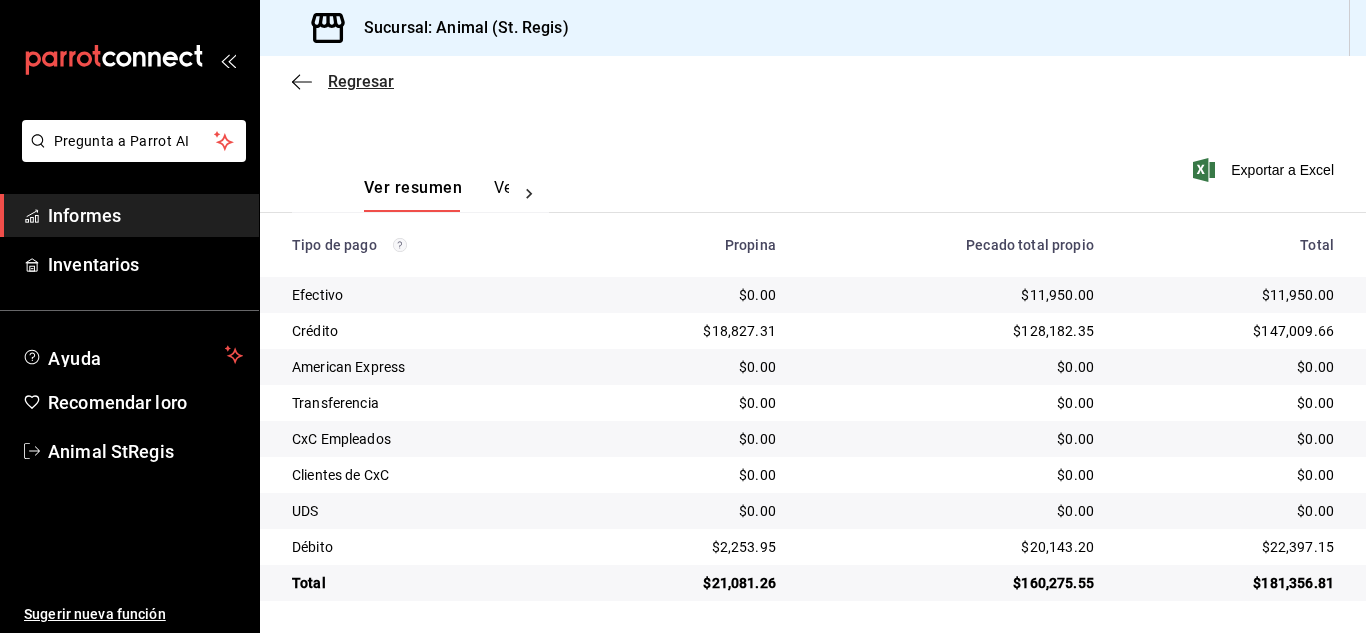 click on "Regresar" at bounding box center (361, 81) 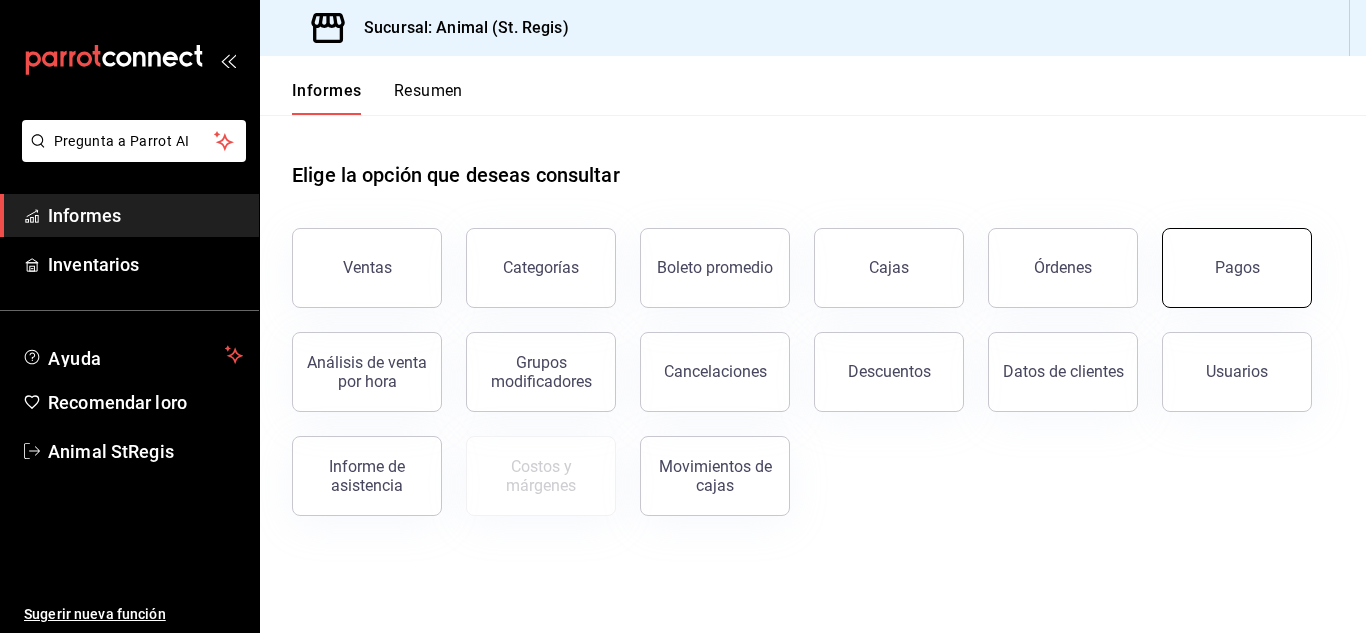 click on "Pagos" at bounding box center [1237, 268] 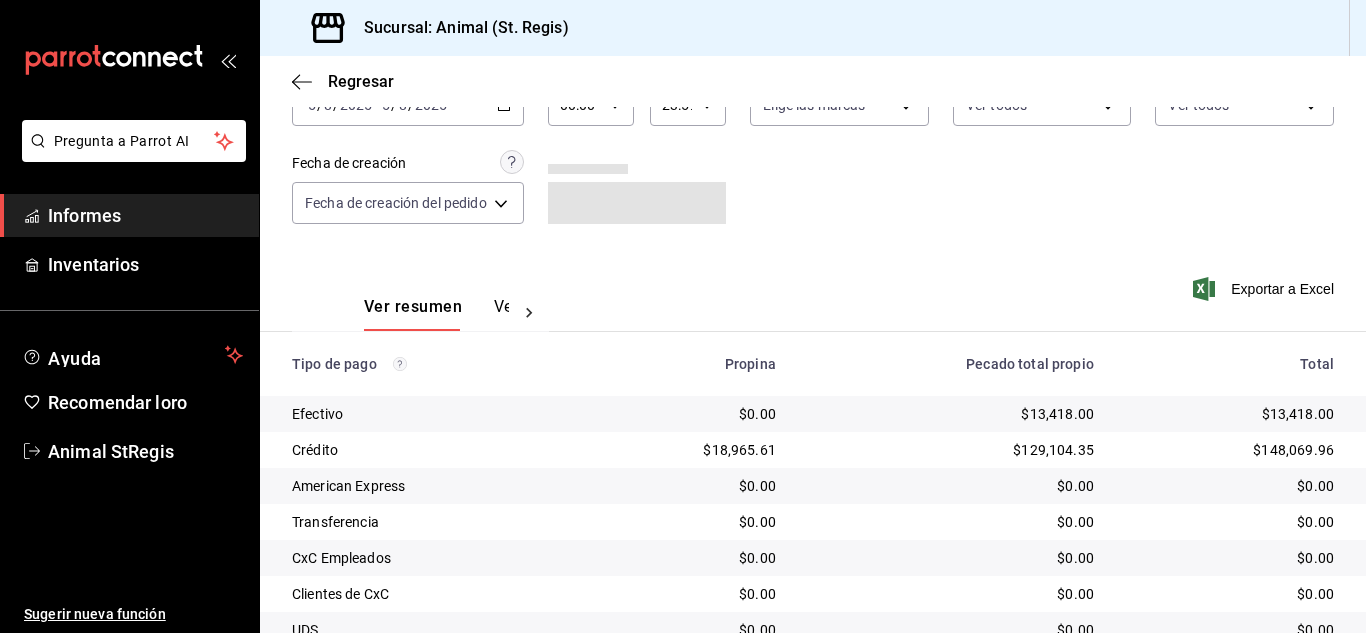 scroll, scrollTop: 251, scrollLeft: 0, axis: vertical 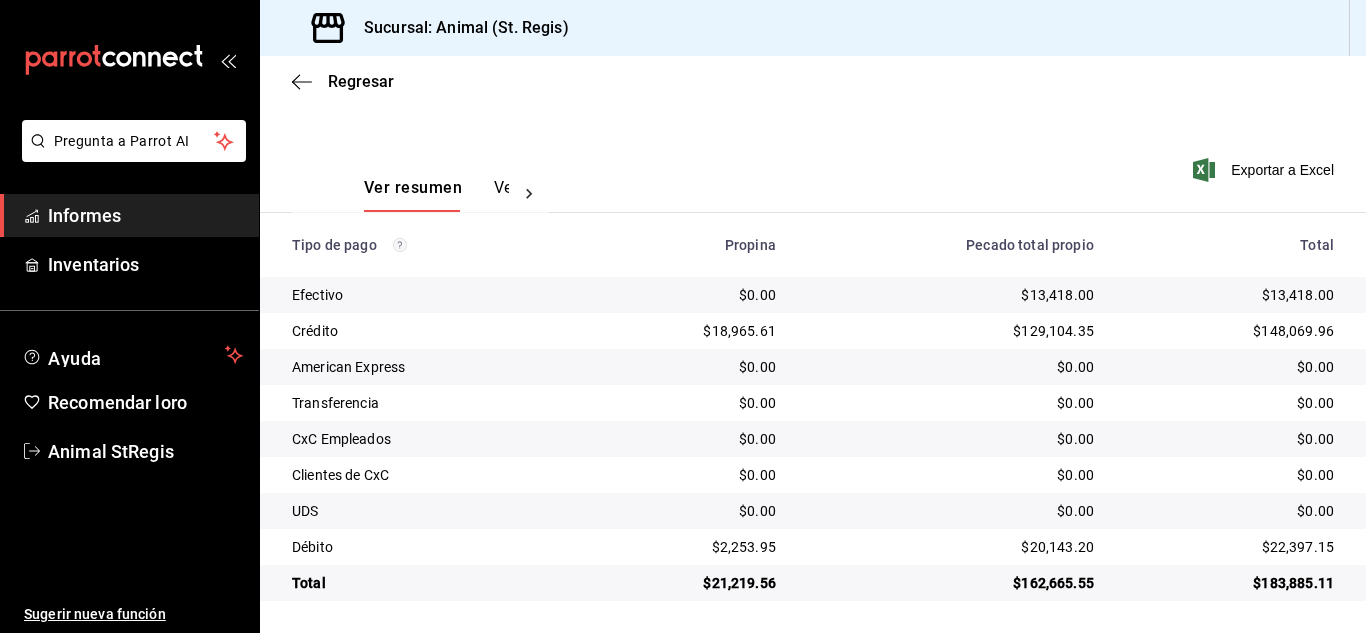 click on "Regresar" at bounding box center (813, 81) 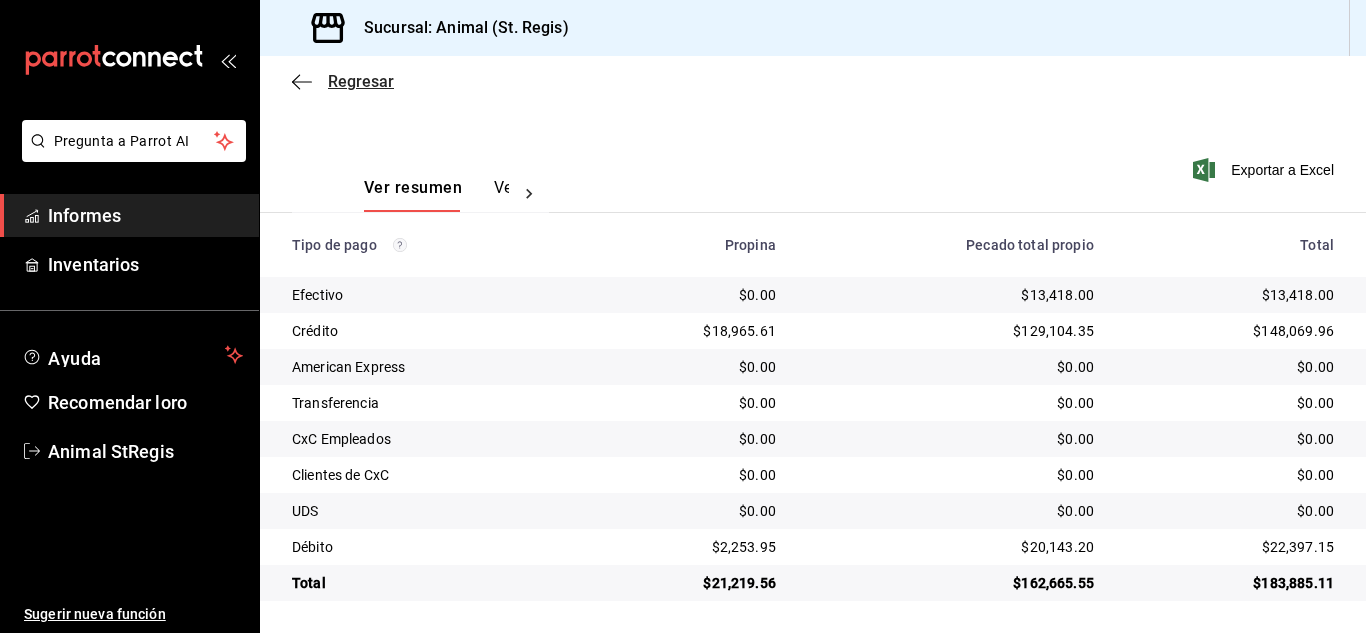 click on "Regresar" at bounding box center [361, 81] 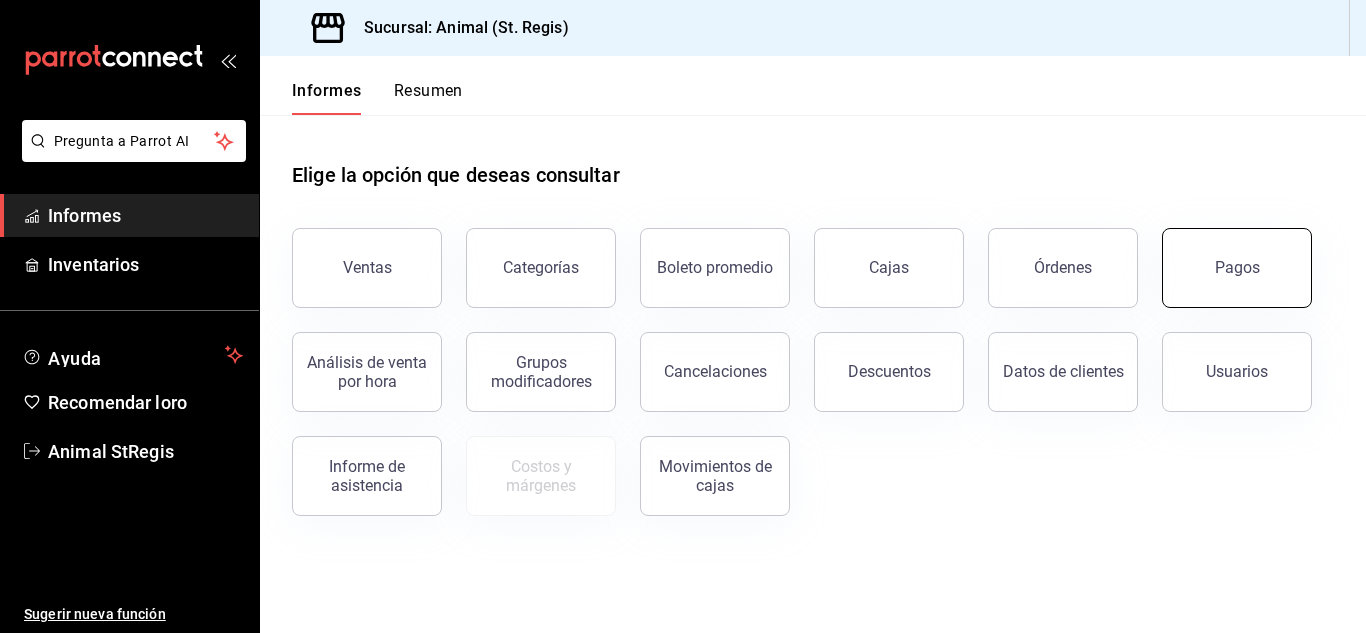 click on "Pagos" at bounding box center (1237, 268) 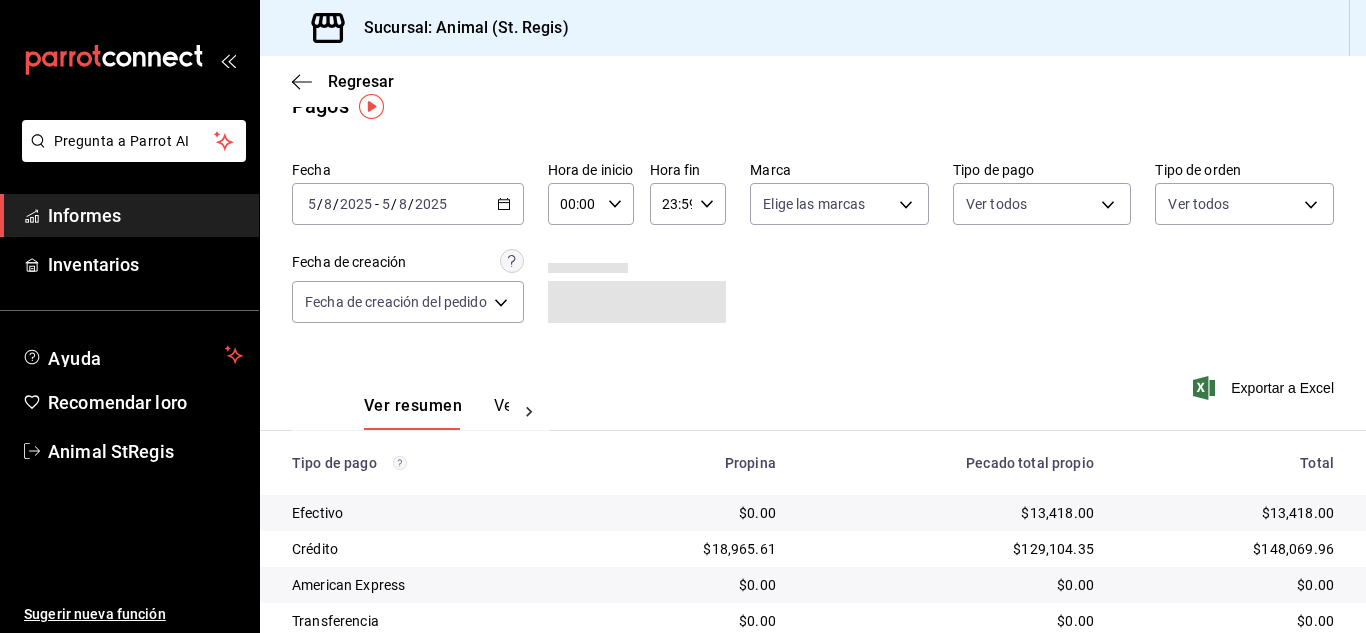 scroll, scrollTop: 251, scrollLeft: 0, axis: vertical 